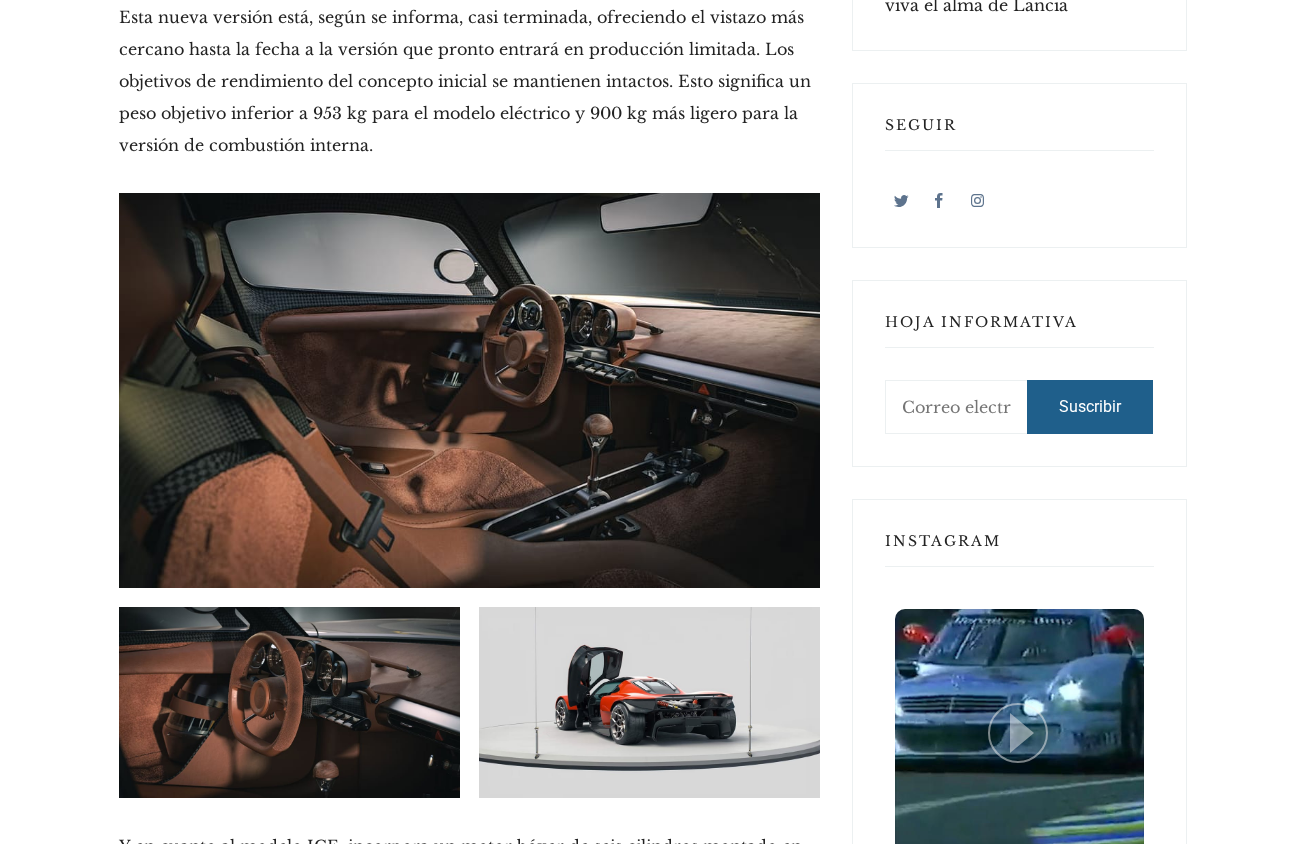 scroll, scrollTop: 1415, scrollLeft: 0, axis: vertical 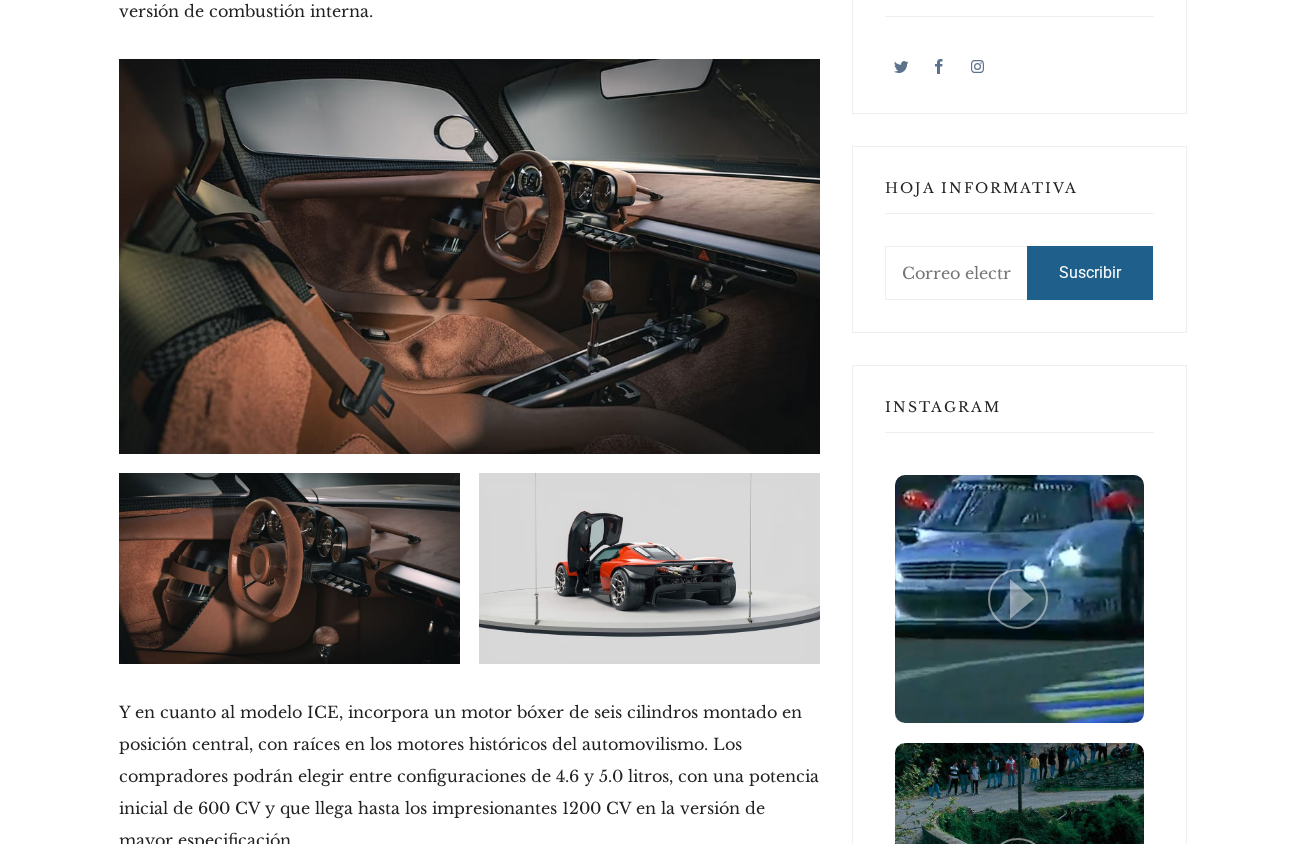 click at bounding box center [649, 569] 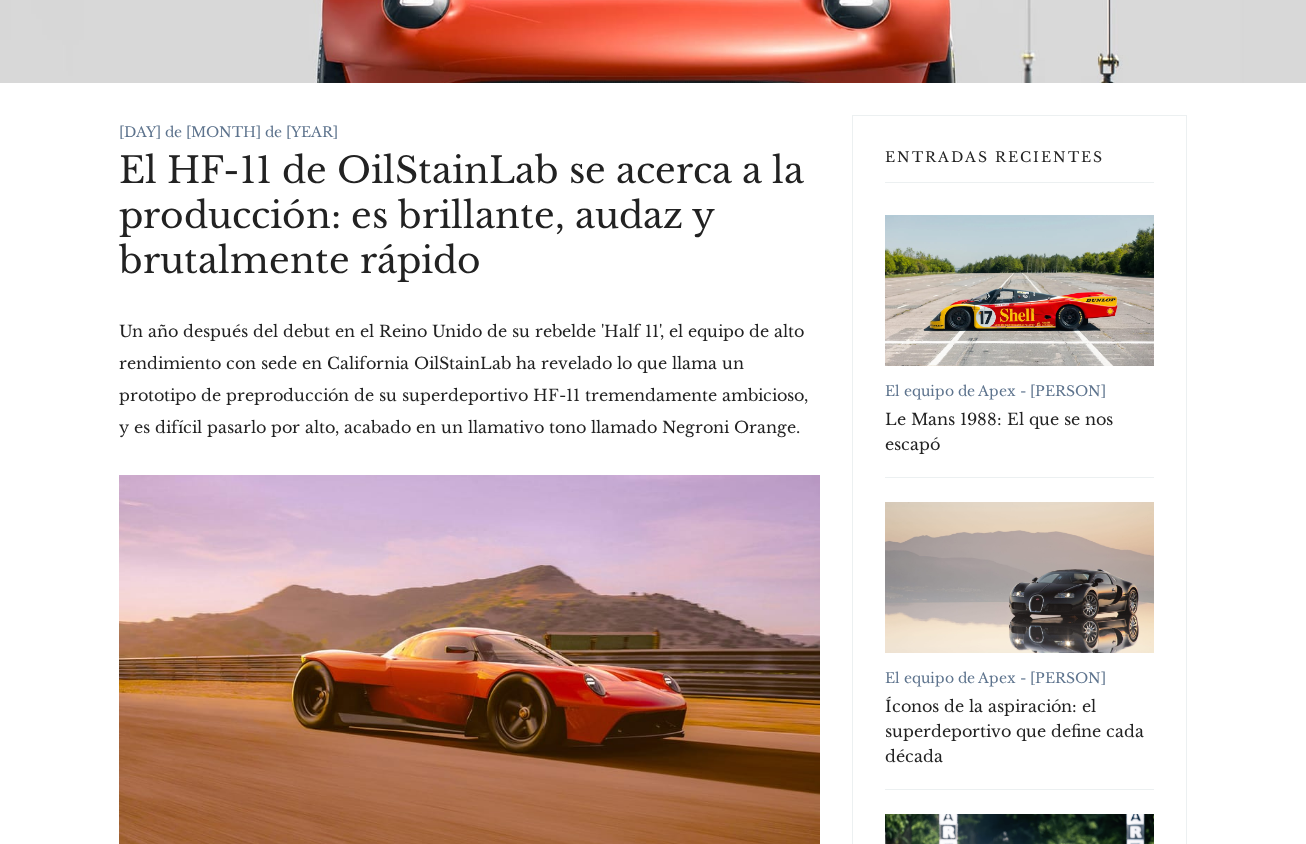 scroll, scrollTop: 0, scrollLeft: 0, axis: both 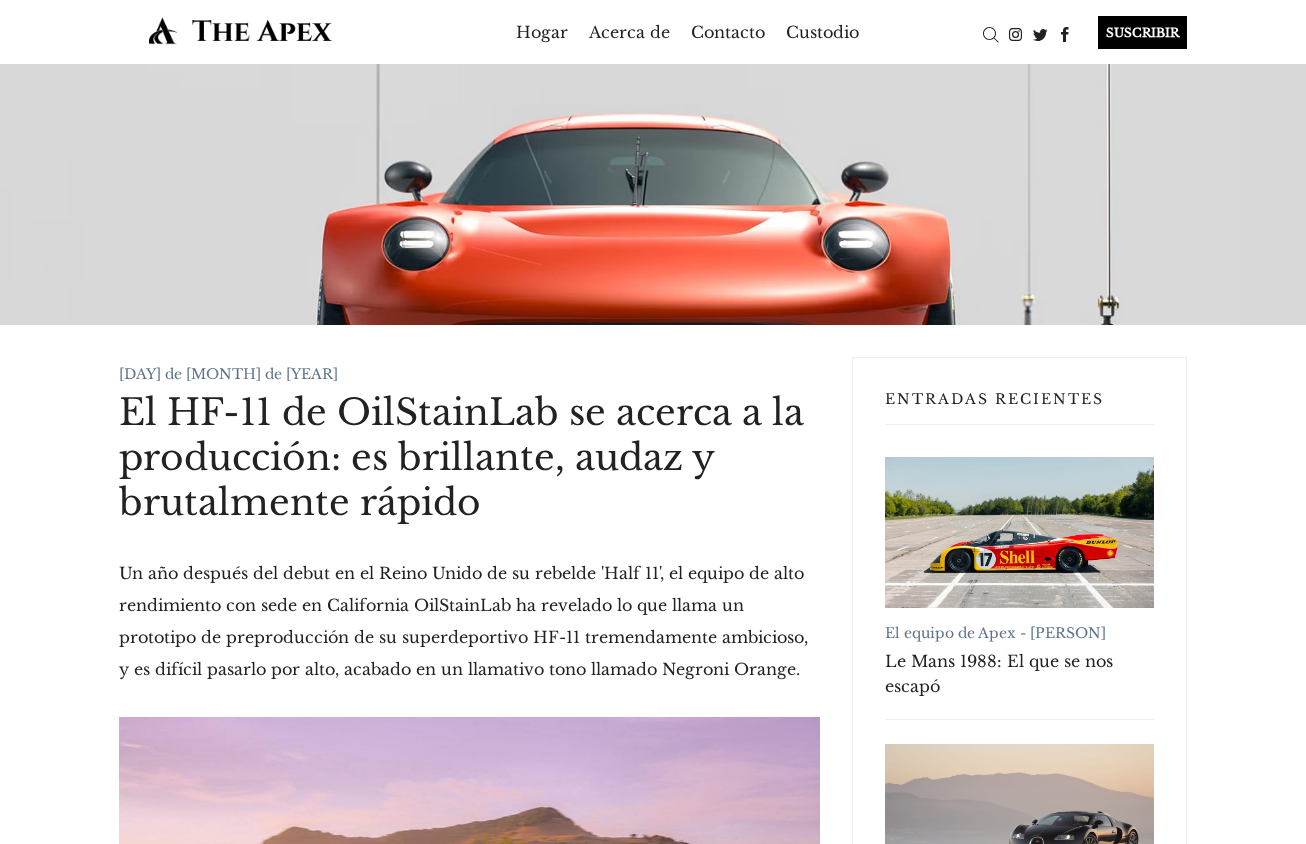 click at bounding box center (240, 30) 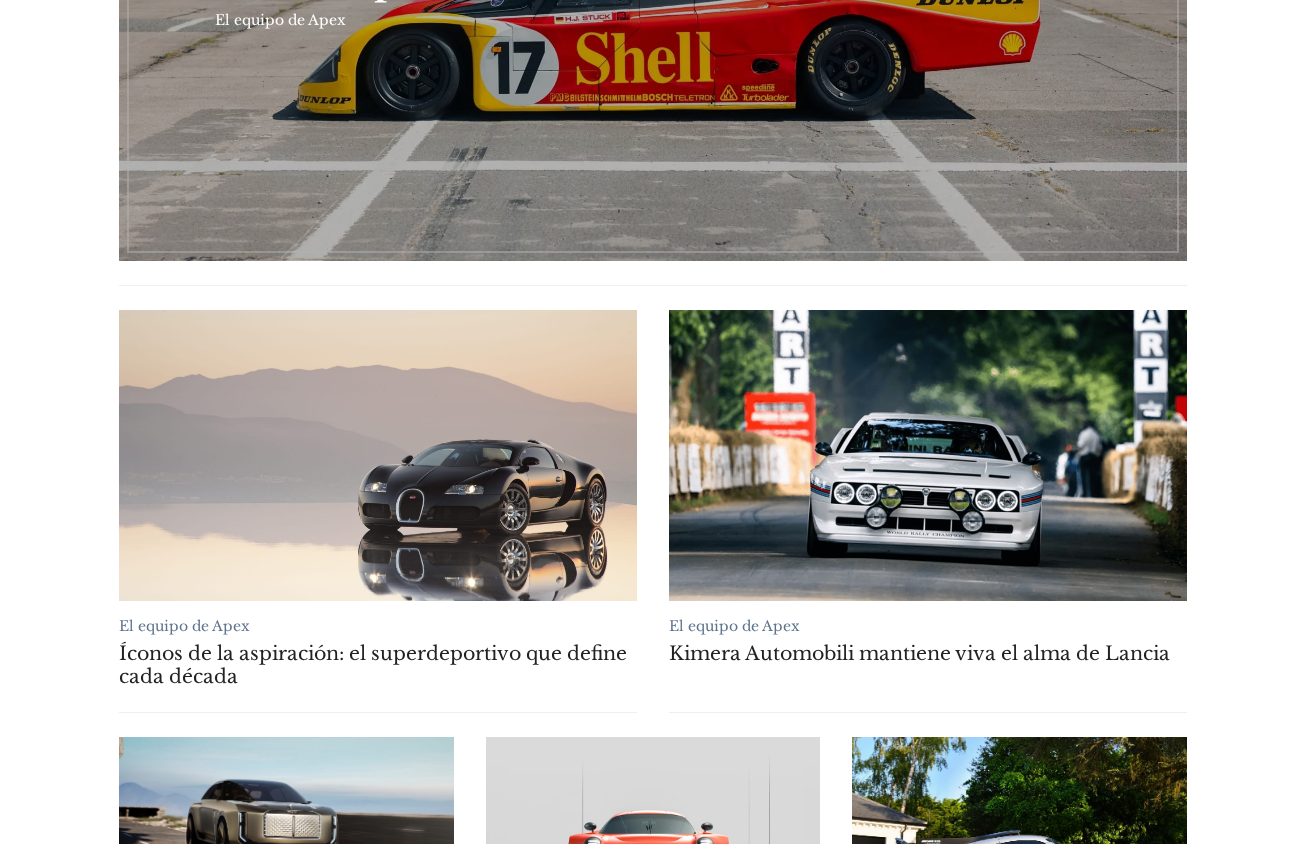 scroll, scrollTop: 754, scrollLeft: 0, axis: vertical 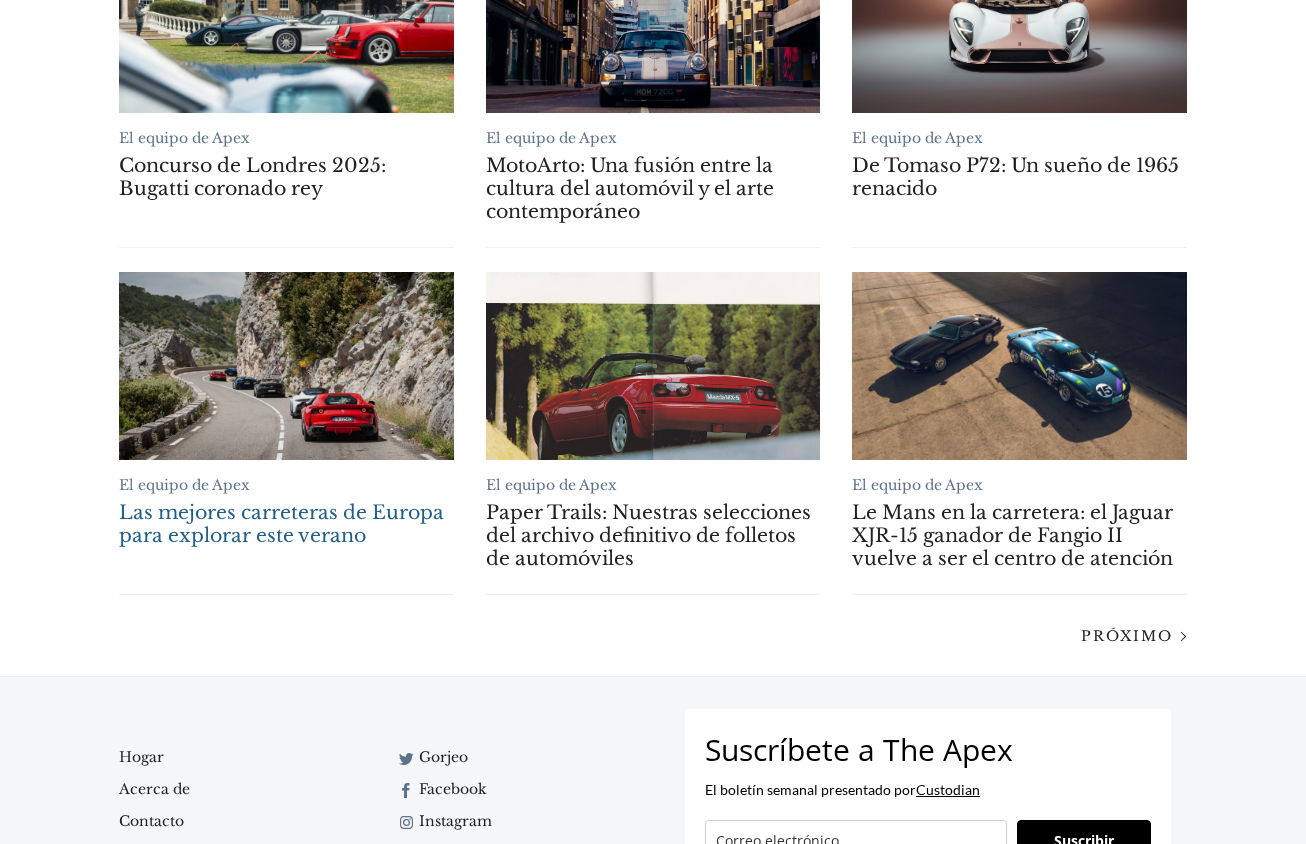 click on "Las mejores carreteras de Europa para explorar este verano" at bounding box center [281, 524] 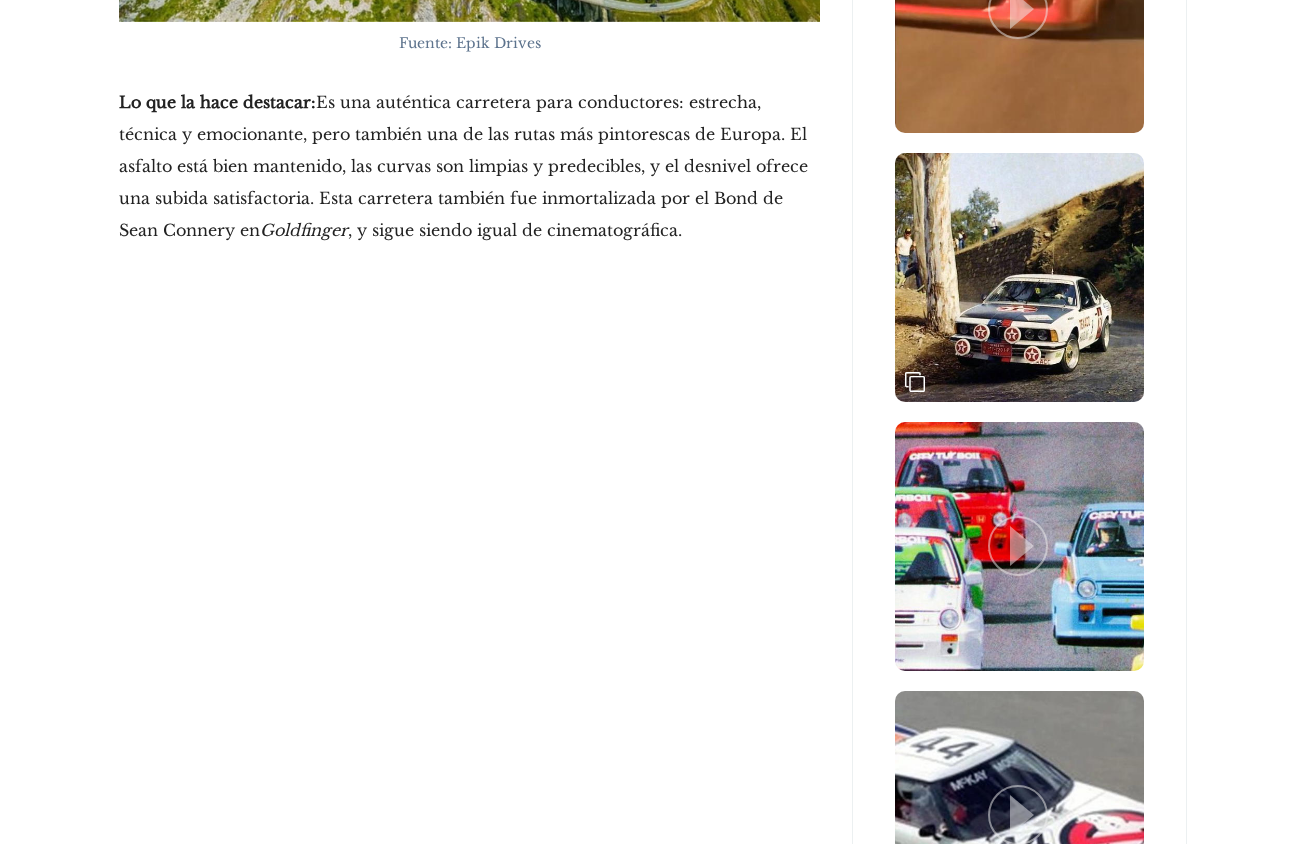 scroll, scrollTop: 0, scrollLeft: 0, axis: both 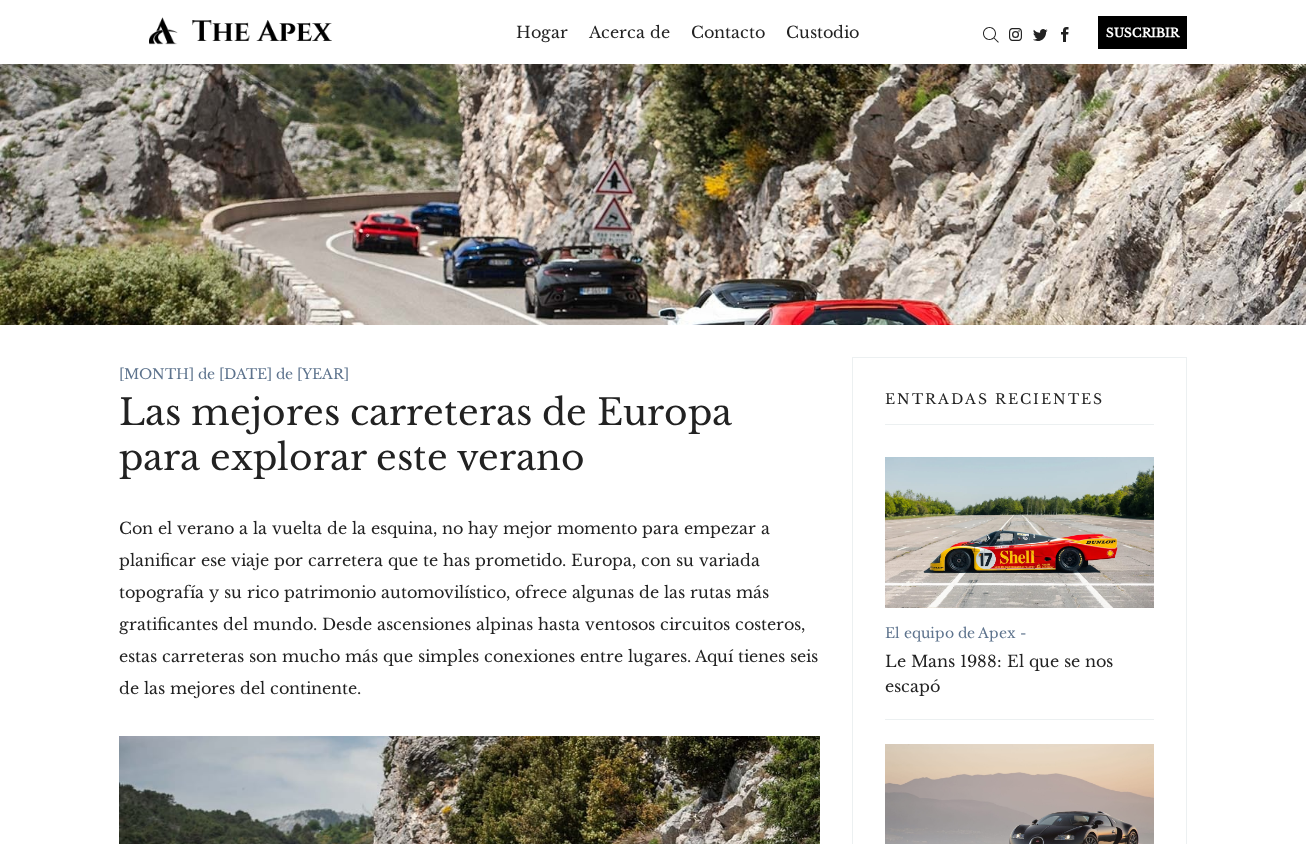 click on "Con el verano a la vuelta de la esquina, no hay mejor momento para empezar a planificar ese viaje por carretera que te has prometido. Europa, con su variada topografía y su rico patrimonio automovilístico, ofrece algunas de las rutas más gratificantes del mundo. Desde ascensiones alpinas hasta ventosos circuitos costeros, estas carreteras son mucho más que simples conexiones entre lugares. Aquí tienes seis de las mejores del continente." at bounding box center [468, 608] 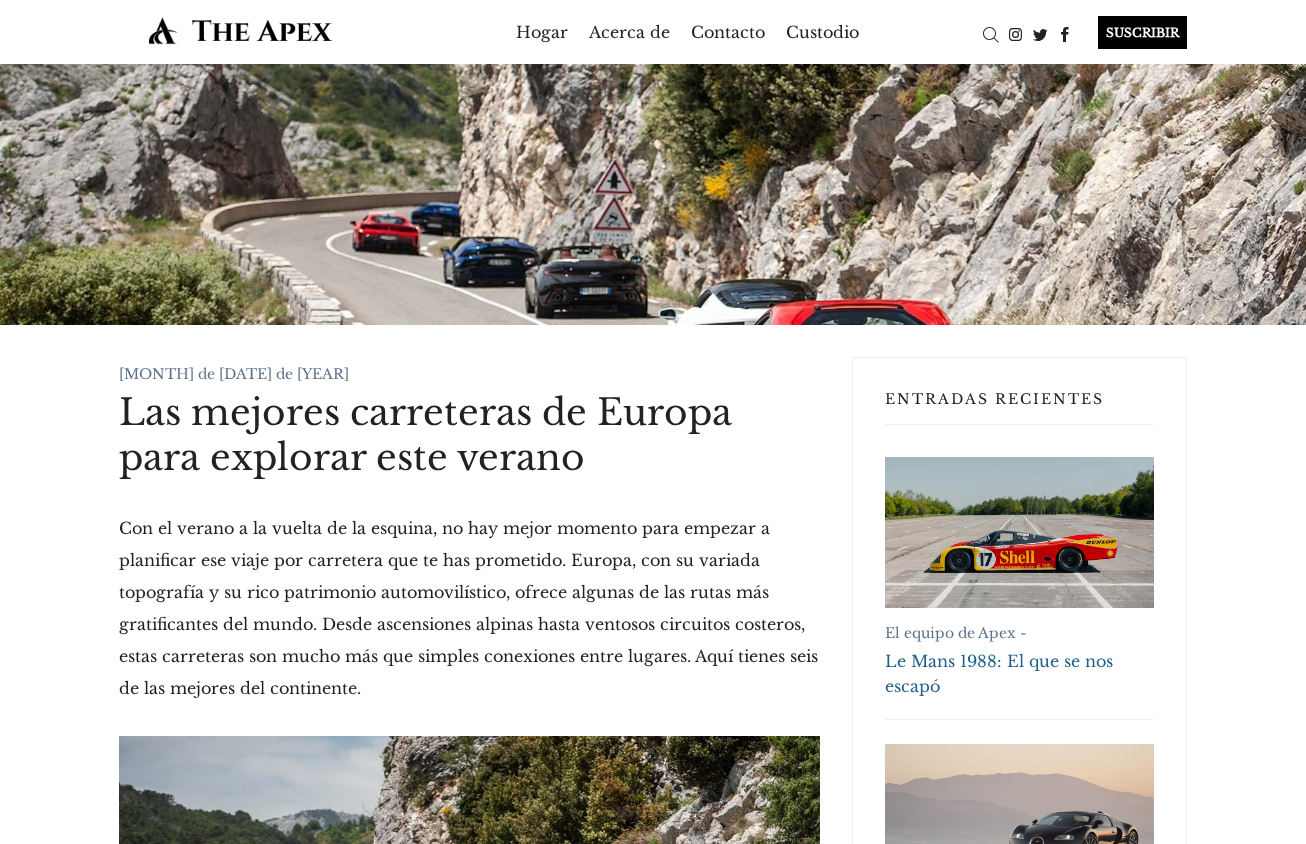 click at bounding box center [1019, 532] 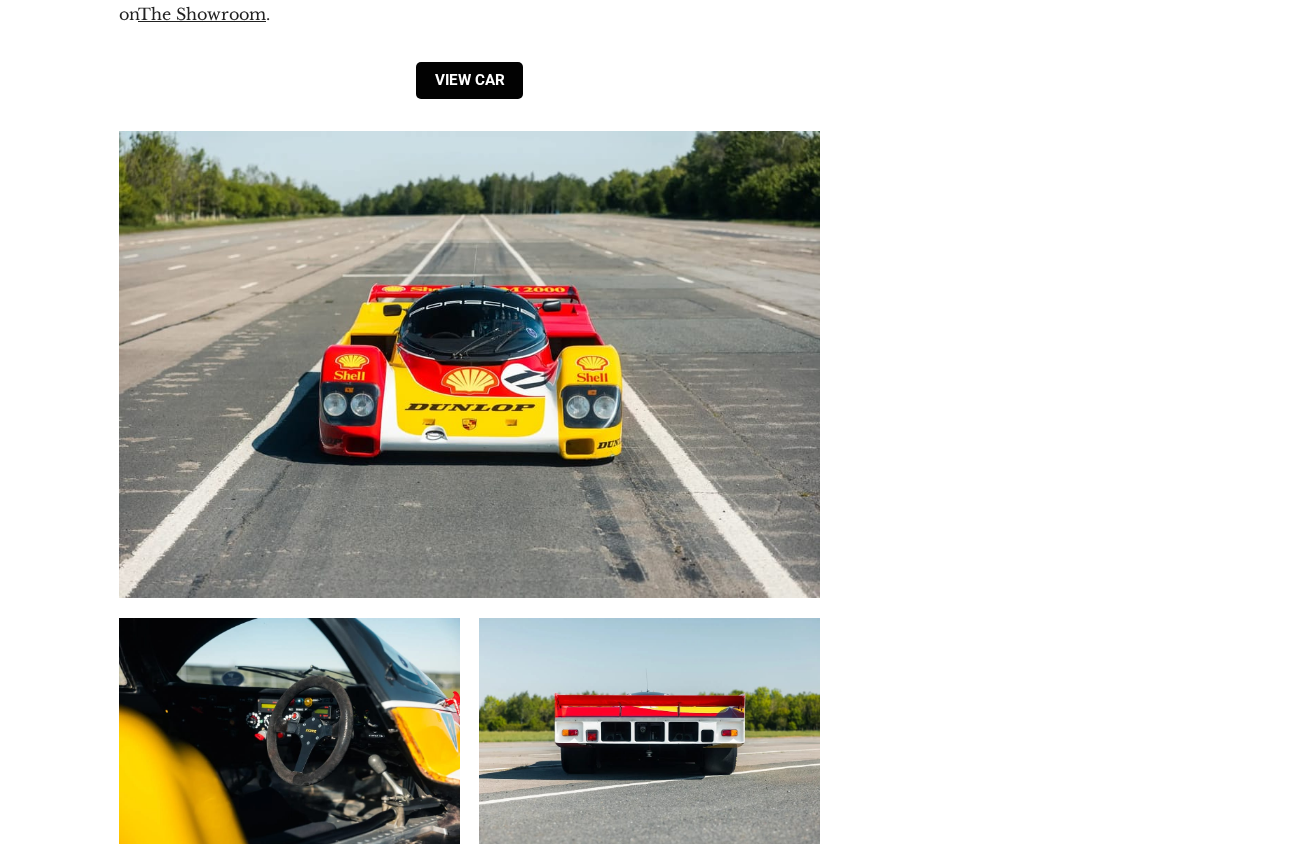scroll, scrollTop: 7442, scrollLeft: 0, axis: vertical 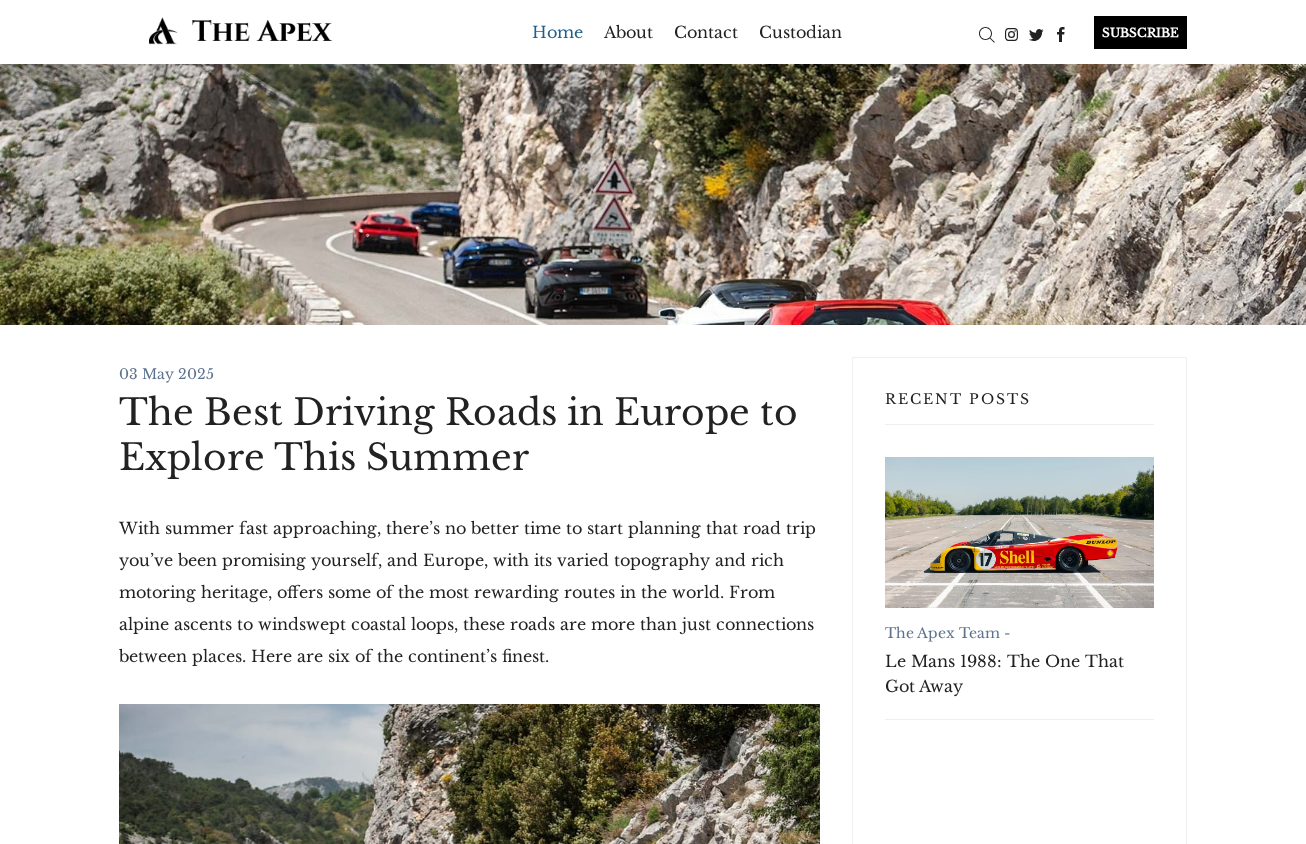 click on "Home" at bounding box center (557, 32) 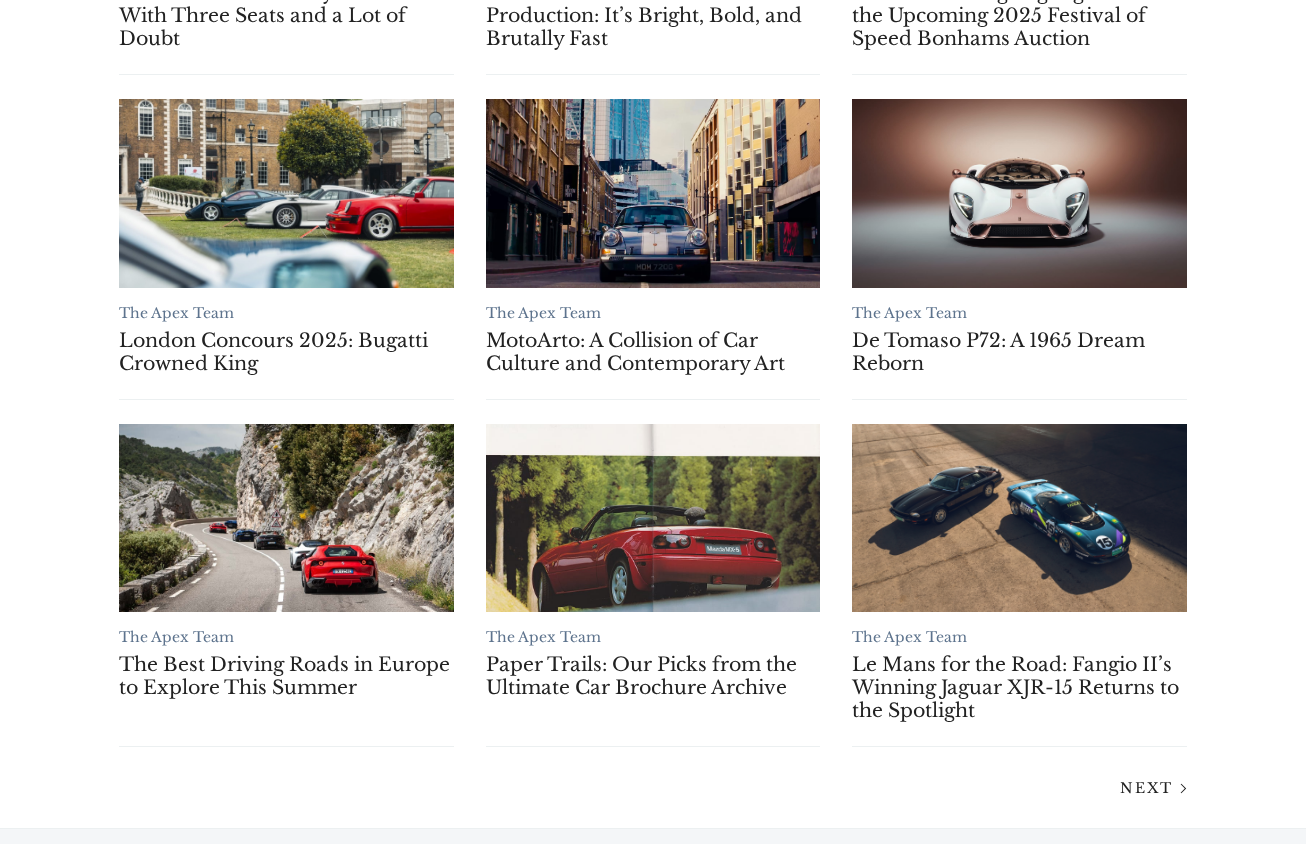 scroll, scrollTop: 1420, scrollLeft: 0, axis: vertical 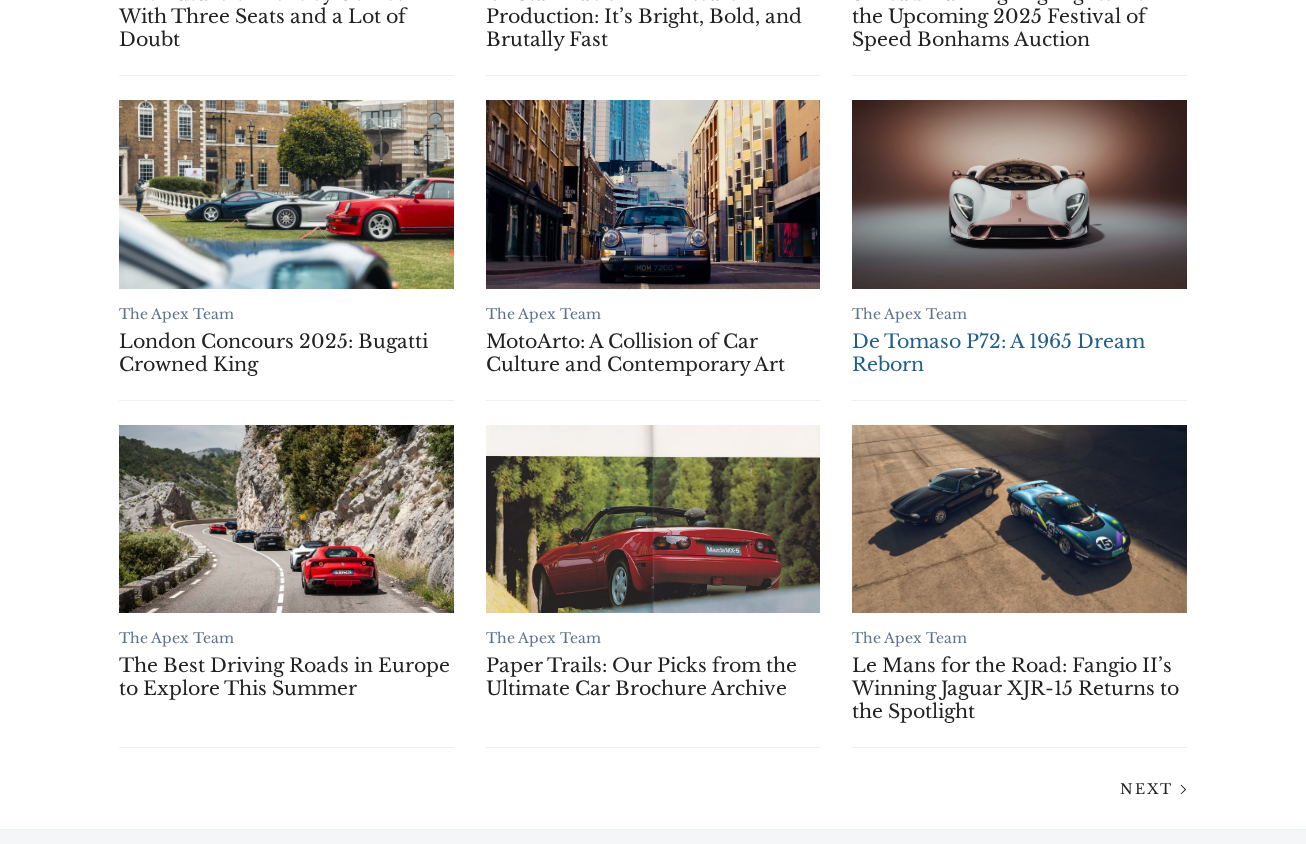 click at bounding box center (1019, 194) 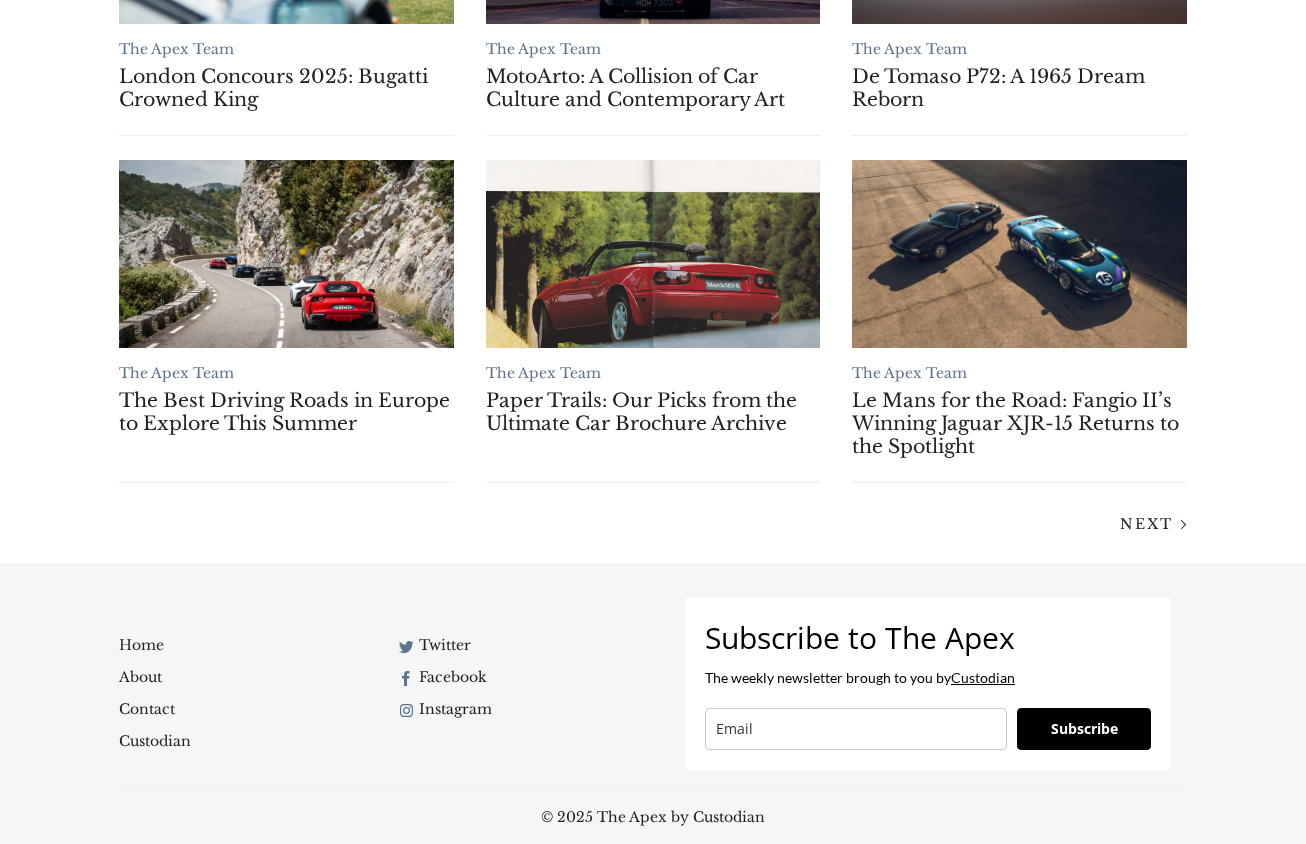 scroll, scrollTop: 0, scrollLeft: 0, axis: both 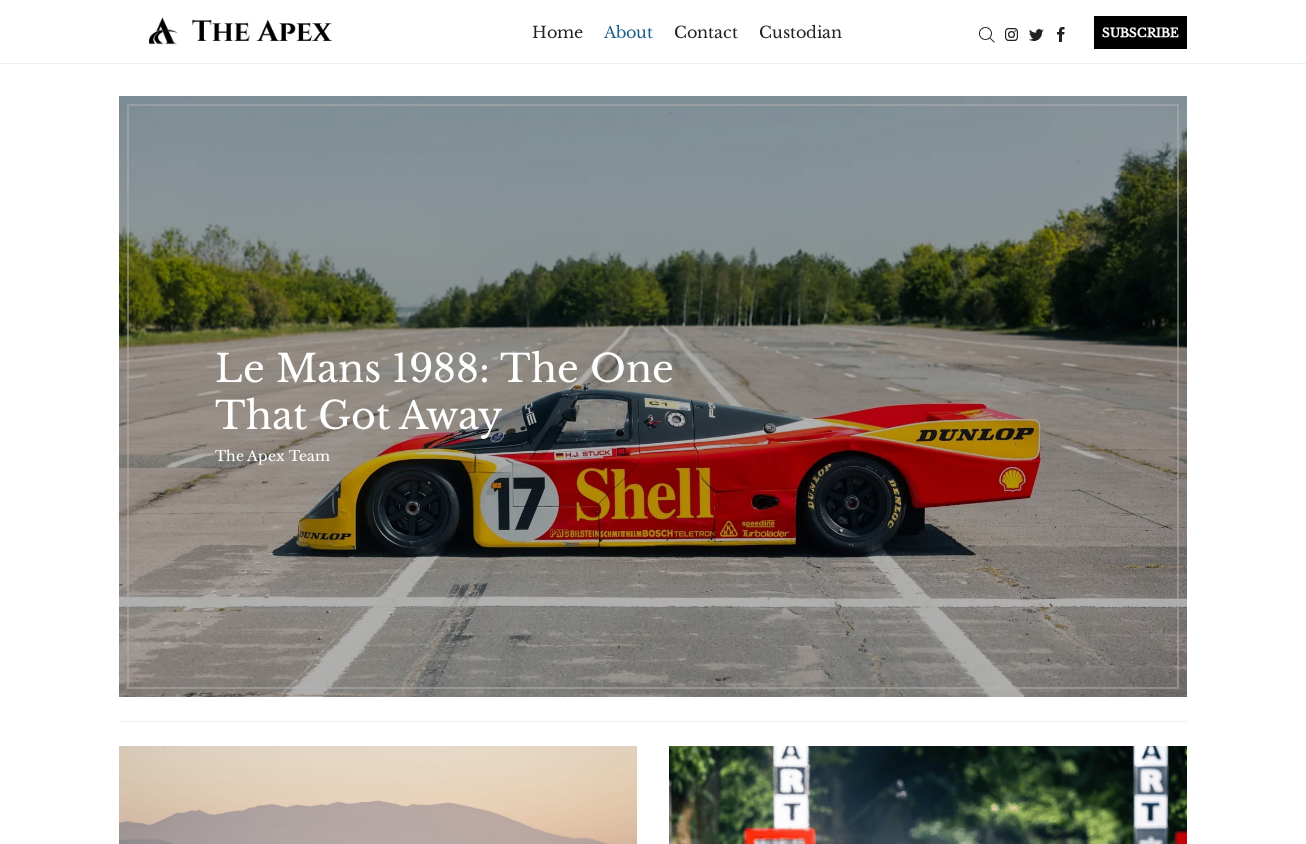 click on "About" at bounding box center [628, 32] 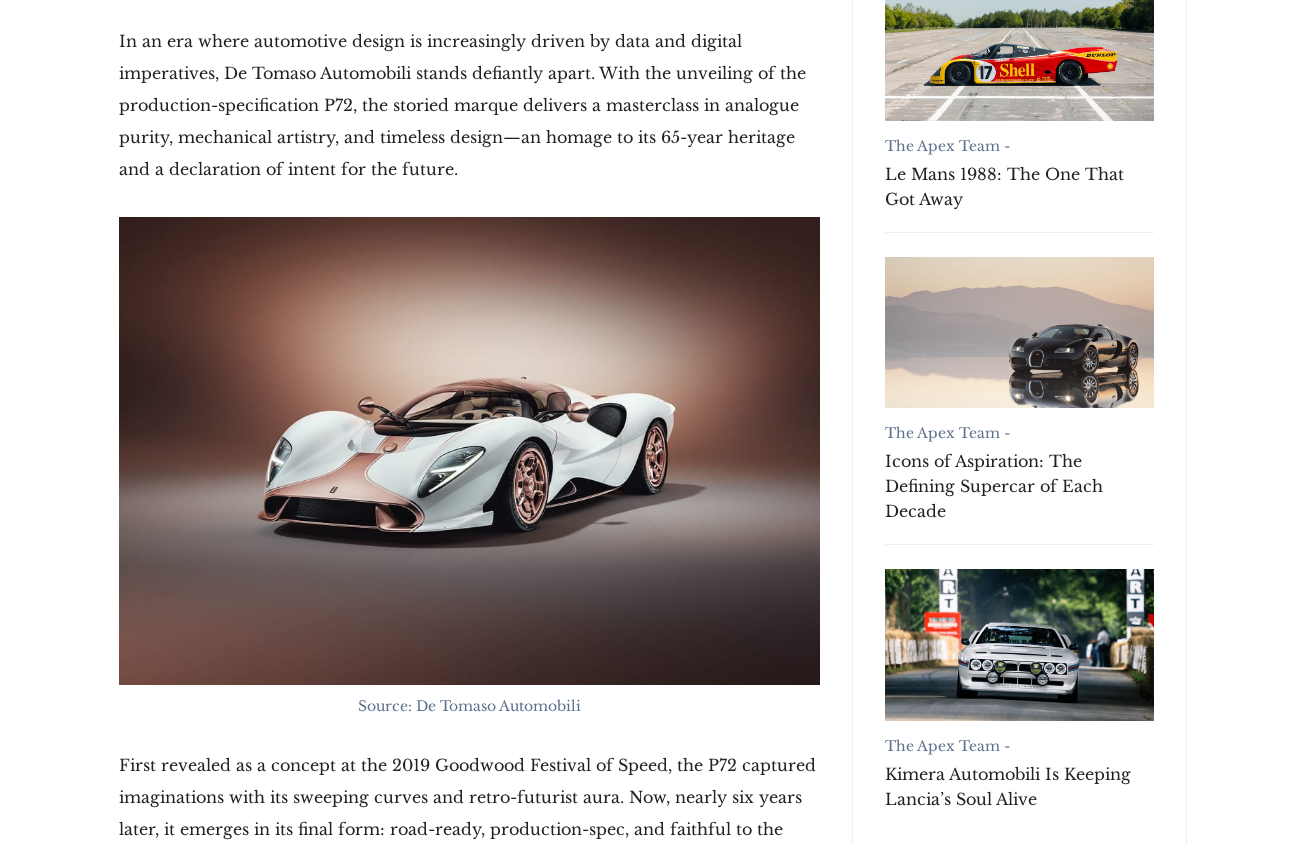 scroll, scrollTop: 0, scrollLeft: 0, axis: both 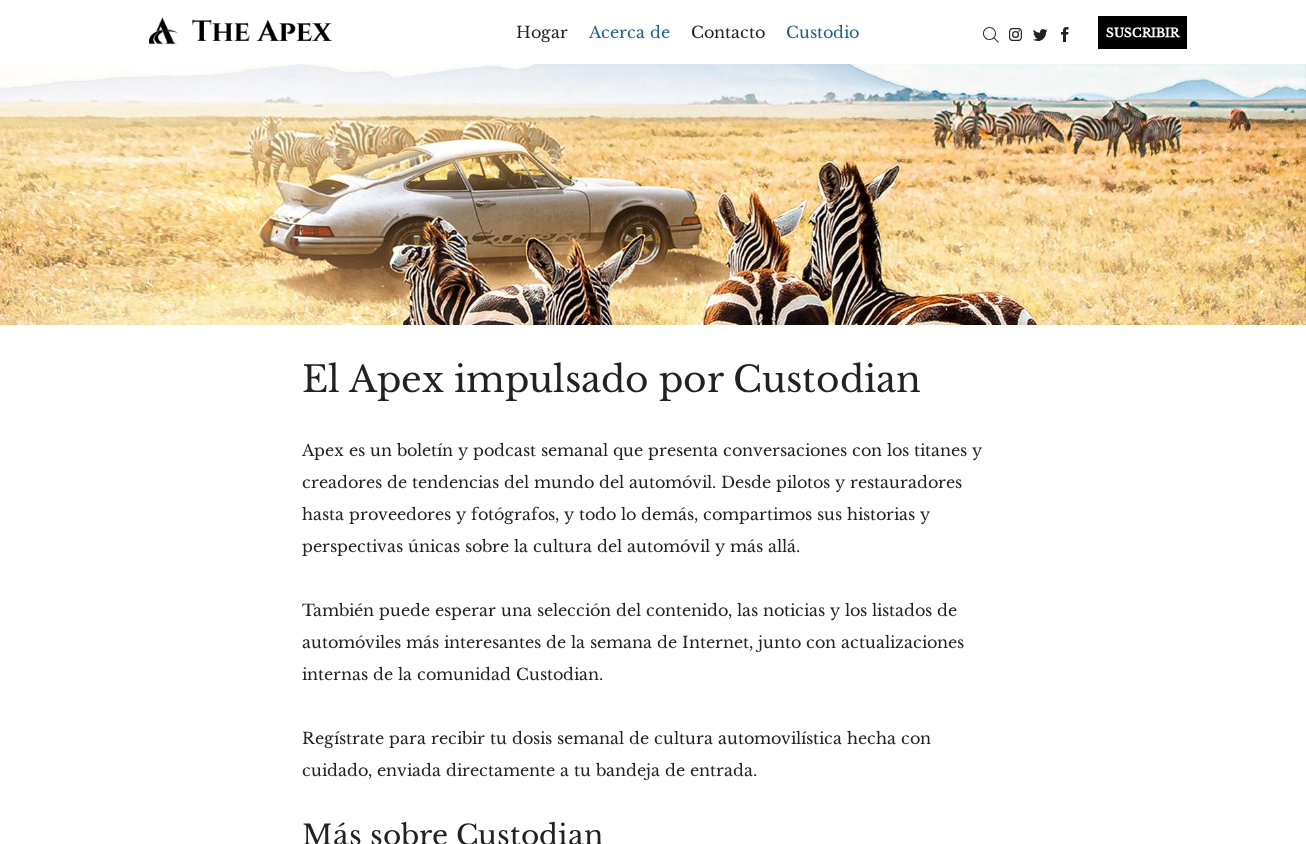click on "Custodio" at bounding box center (822, 32) 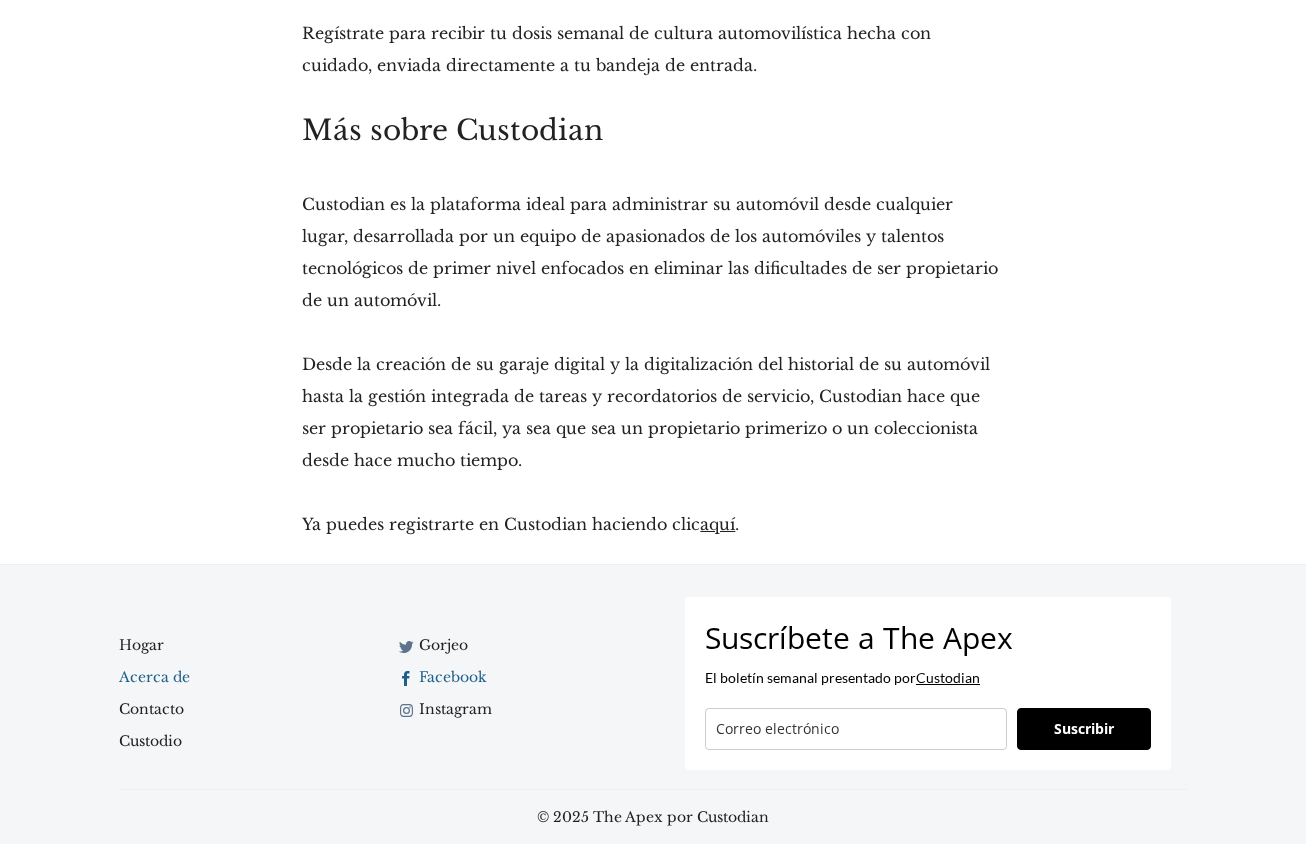 click on "Facebook" at bounding box center (453, 677) 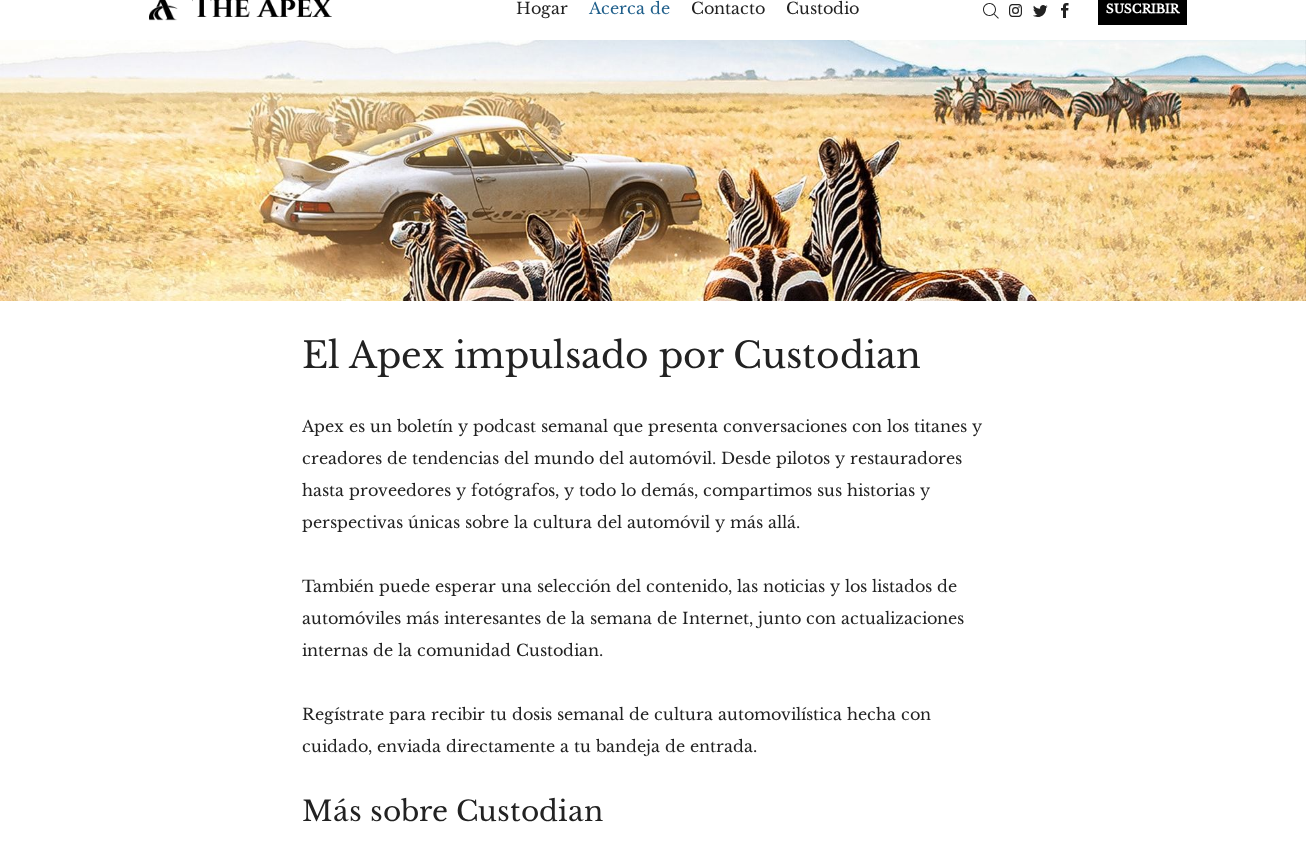 scroll, scrollTop: 0, scrollLeft: 0, axis: both 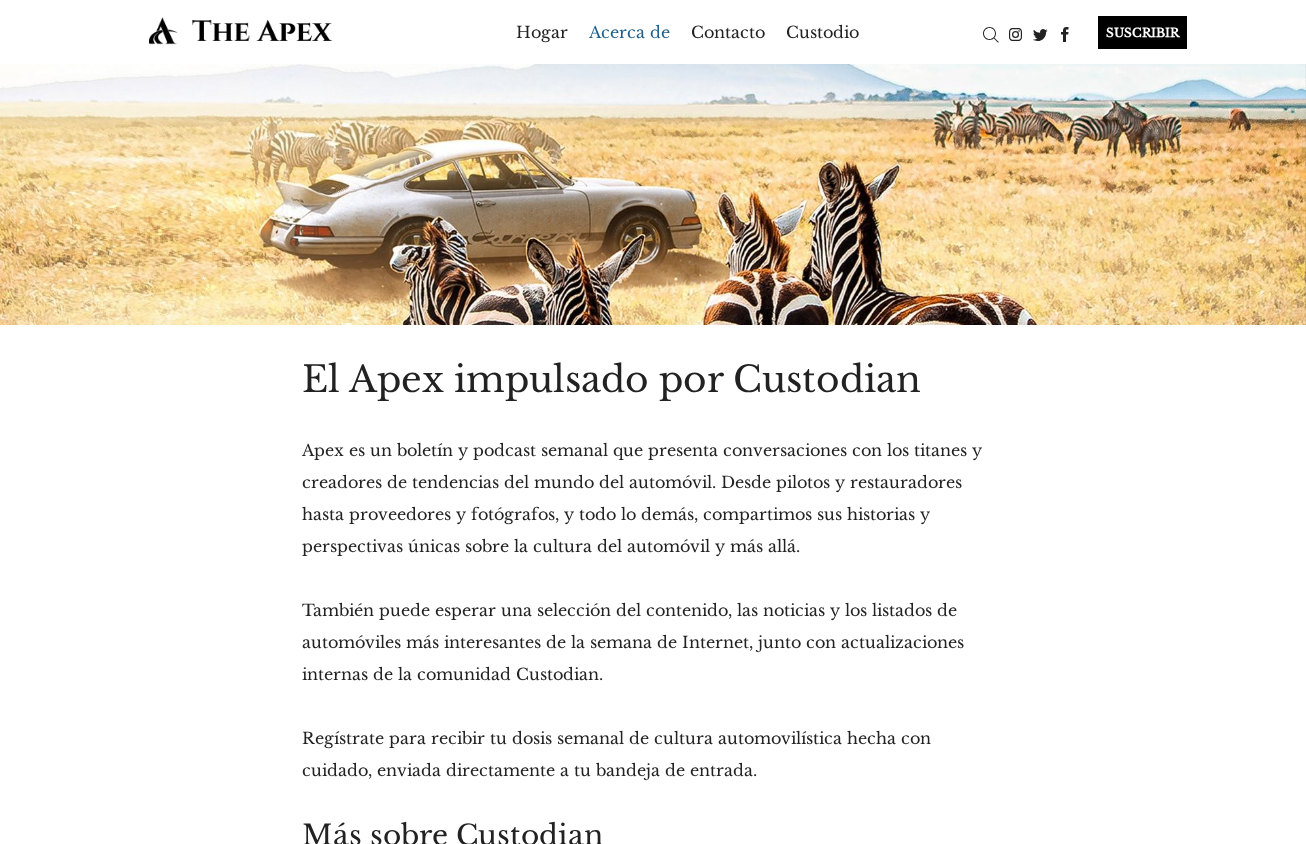 click at bounding box center (240, 30) 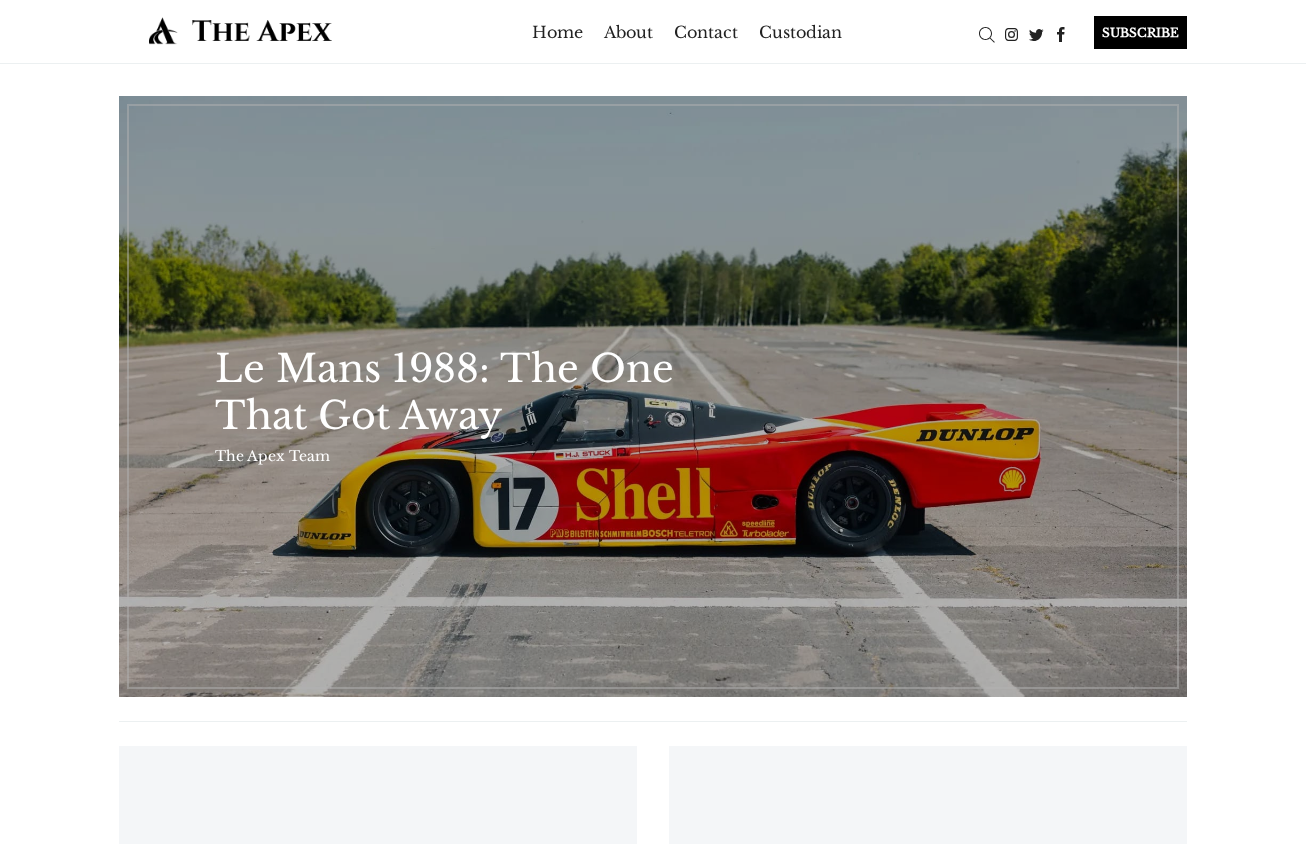 scroll, scrollTop: 0, scrollLeft: 0, axis: both 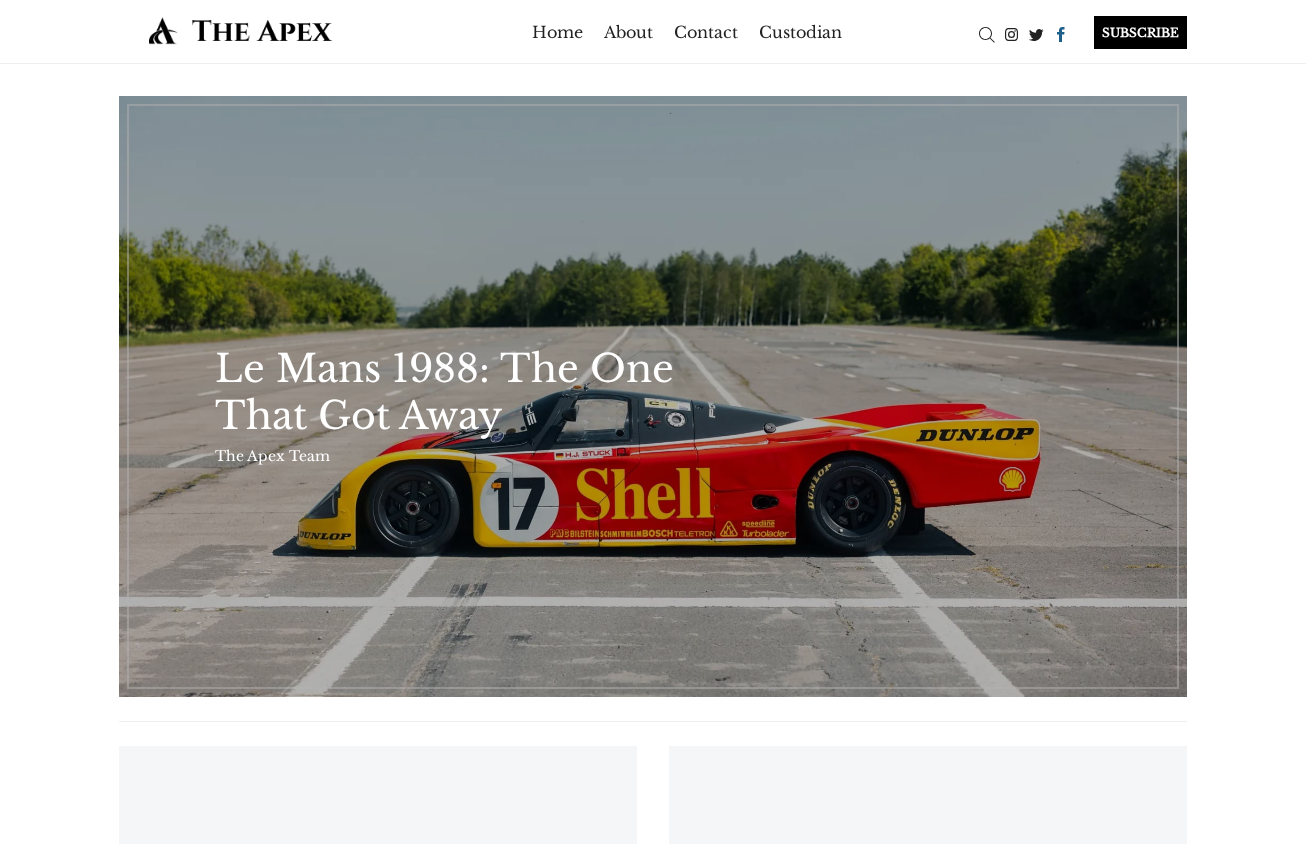 click at bounding box center (1061, 34) 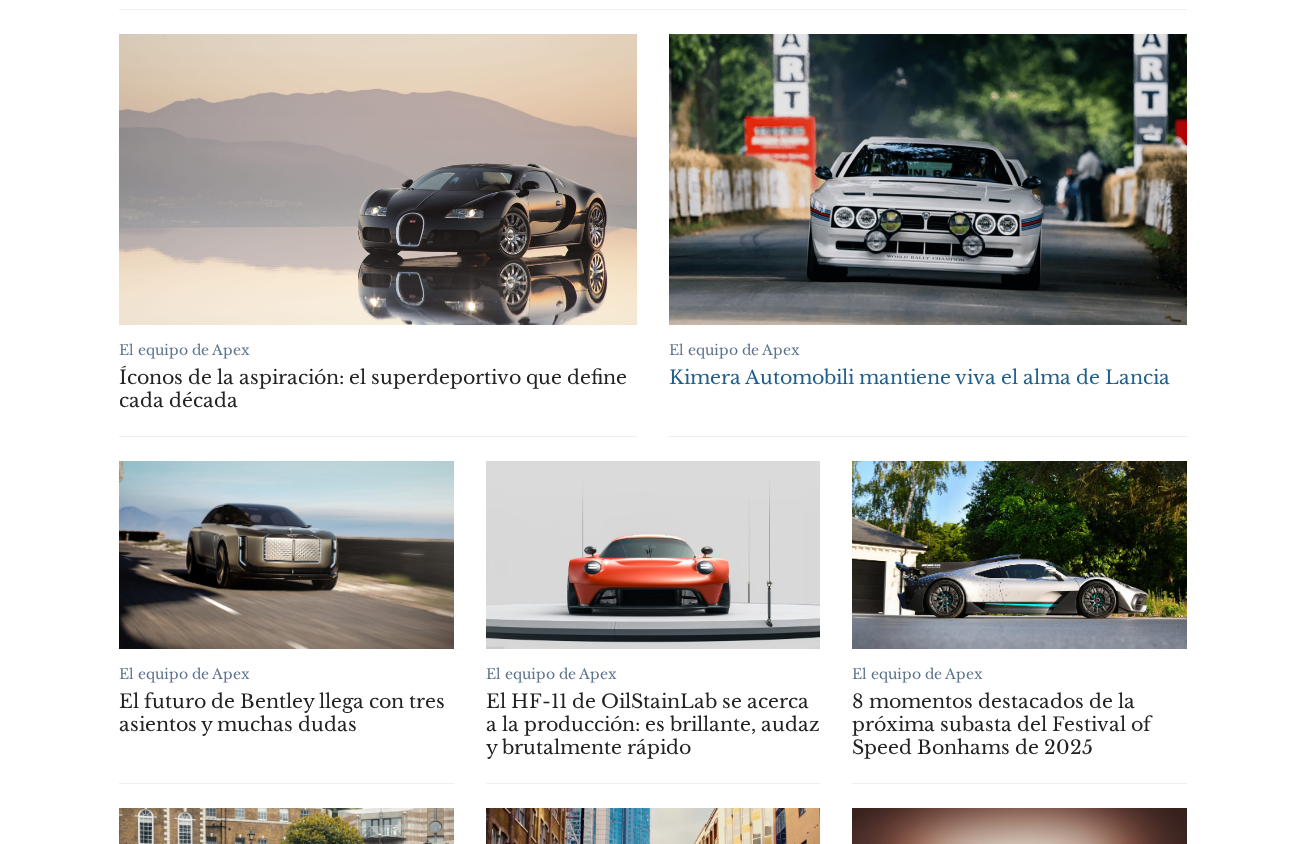 scroll, scrollTop: 0, scrollLeft: 0, axis: both 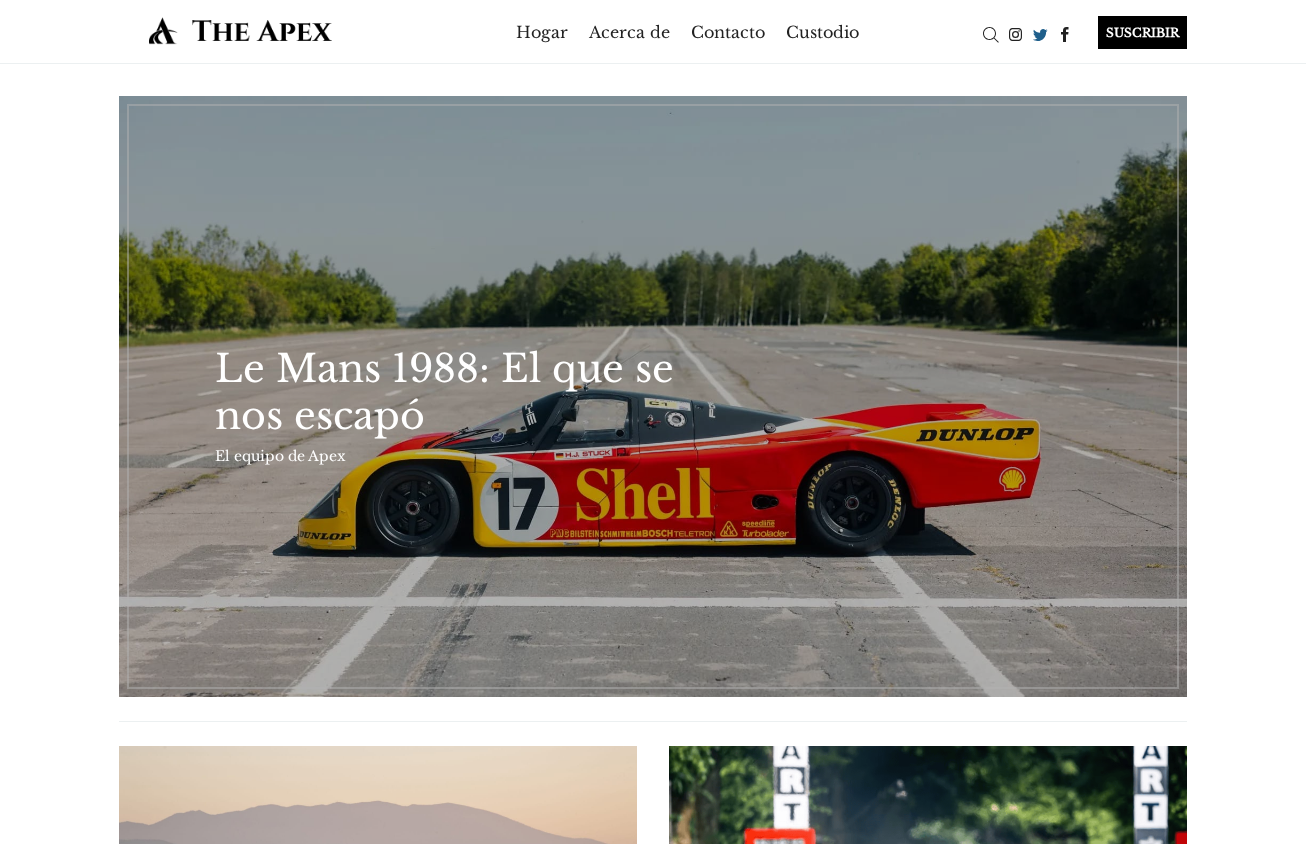 click at bounding box center [1040, 34] 